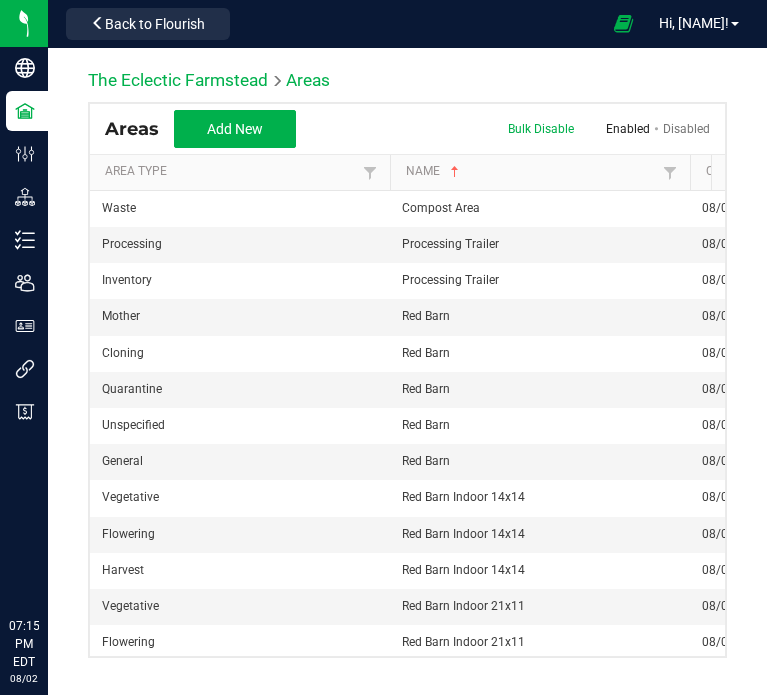 scroll, scrollTop: 0, scrollLeft: 0, axis: both 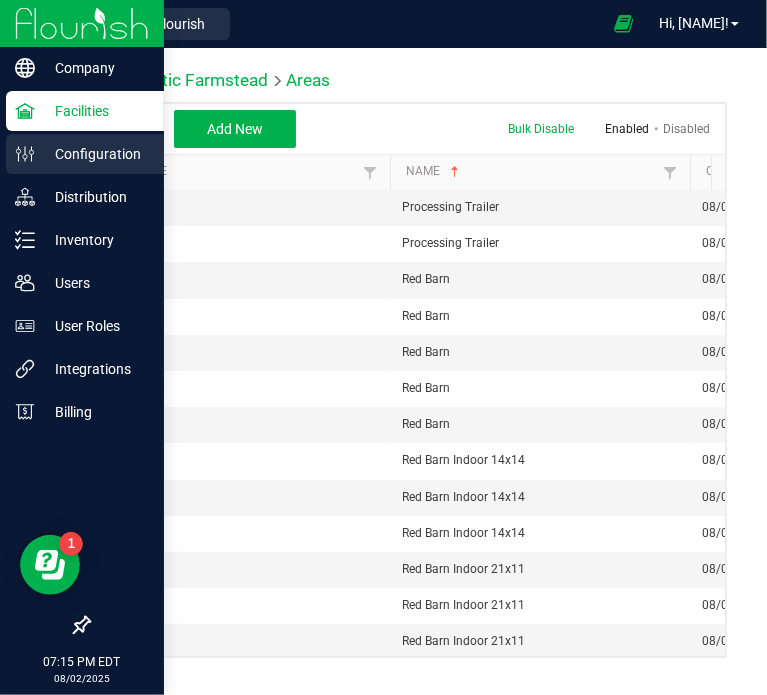 click on "Configuration" at bounding box center (95, 154) 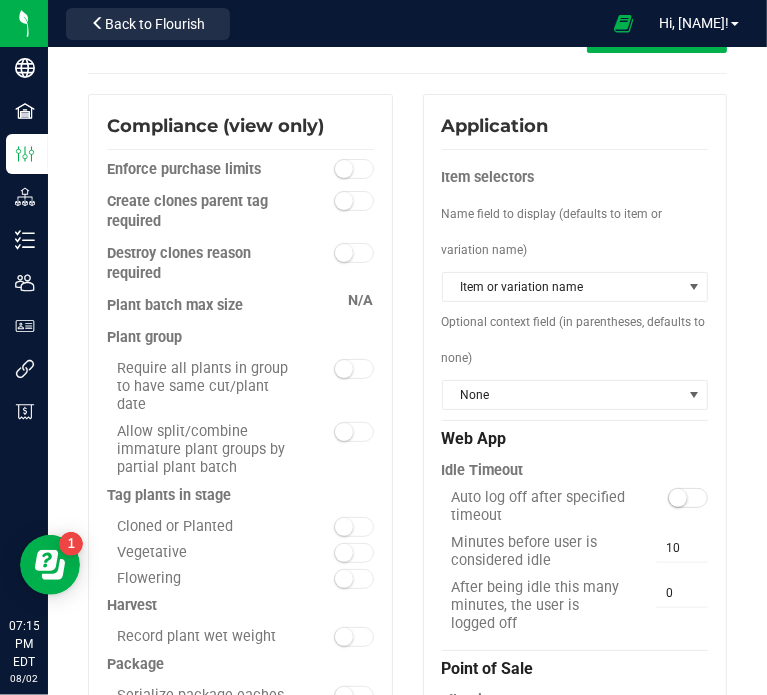 scroll, scrollTop: 65, scrollLeft: 0, axis: vertical 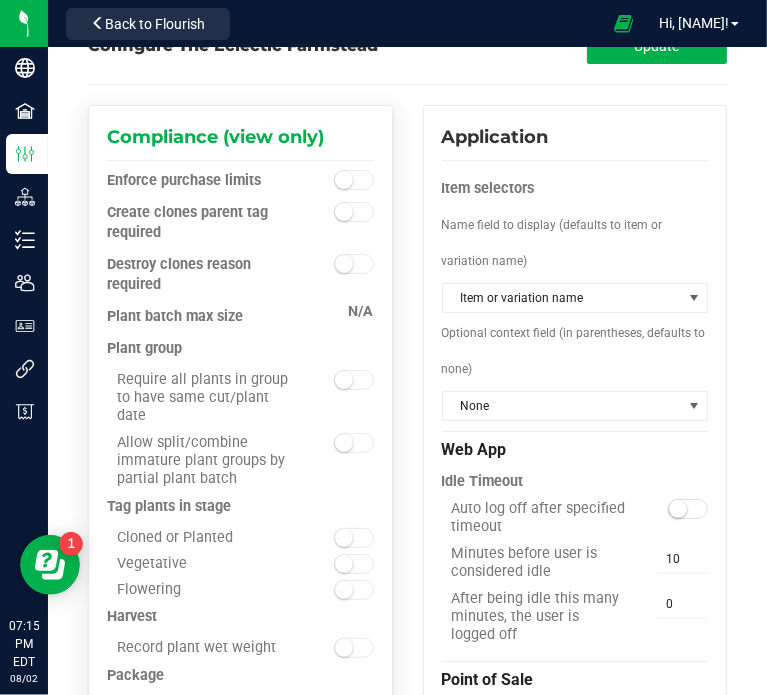 click at bounding box center [354, 538] 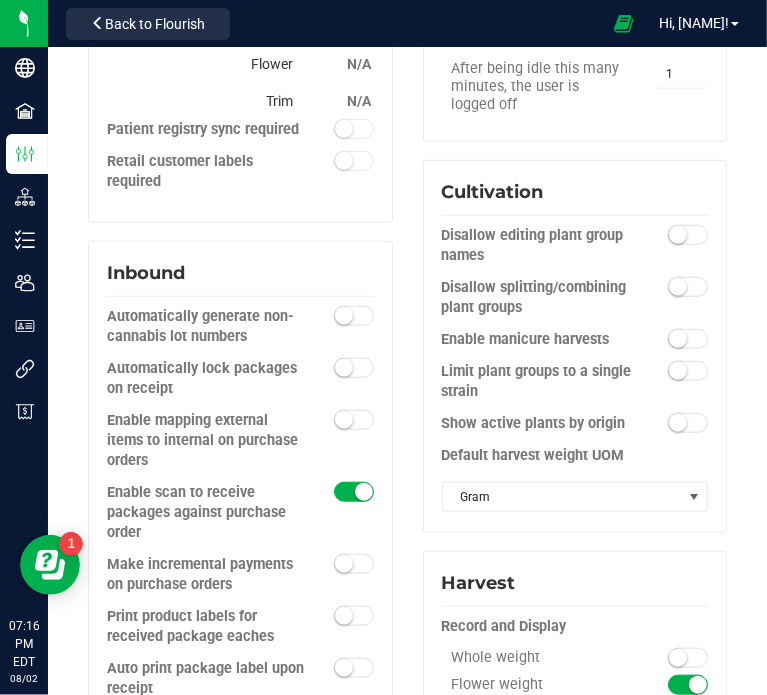 scroll, scrollTop: 786, scrollLeft: 0, axis: vertical 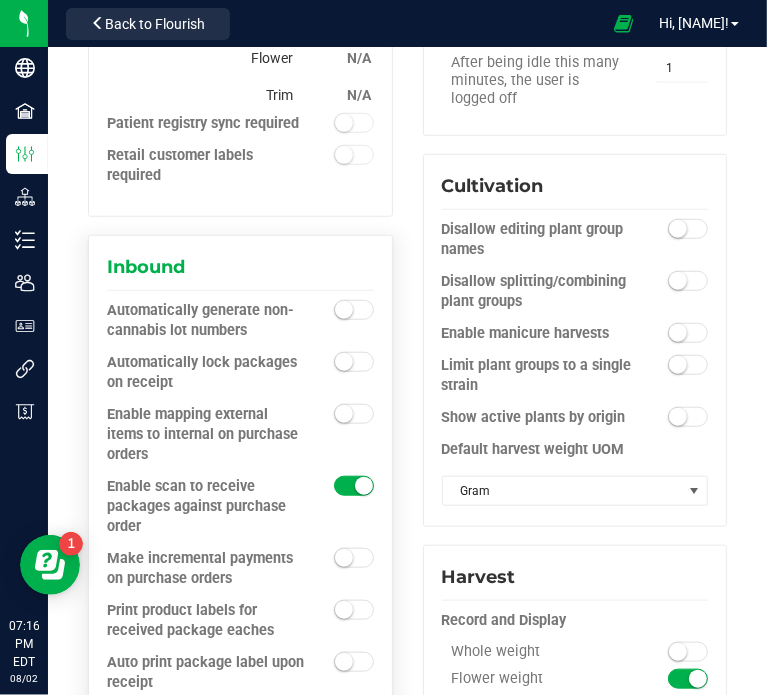 click at bounding box center [340, 311] 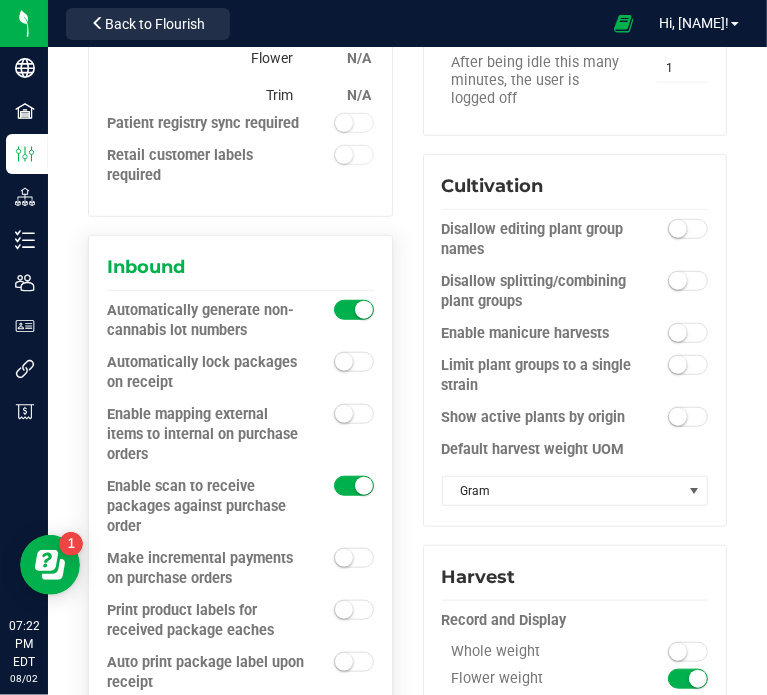 click at bounding box center [344, 362] 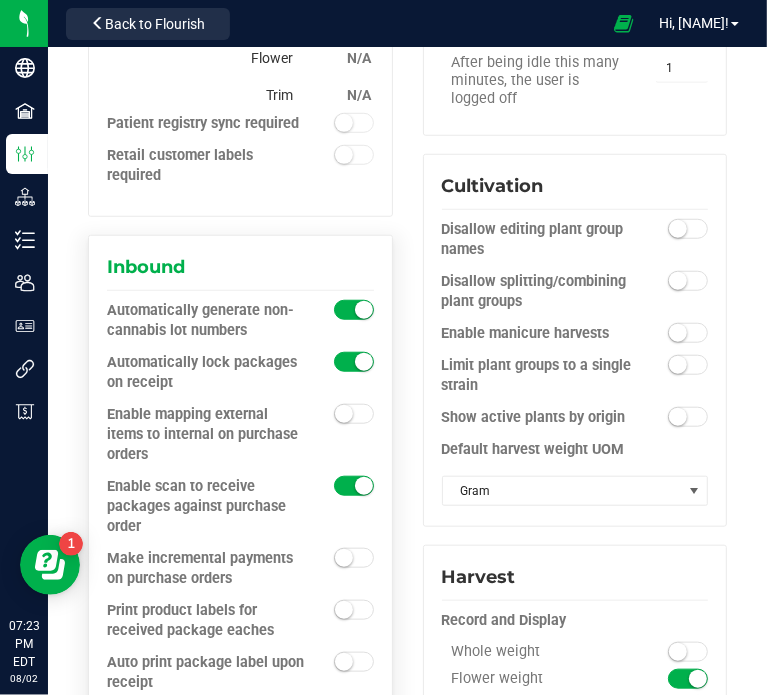 click at bounding box center (344, 558) 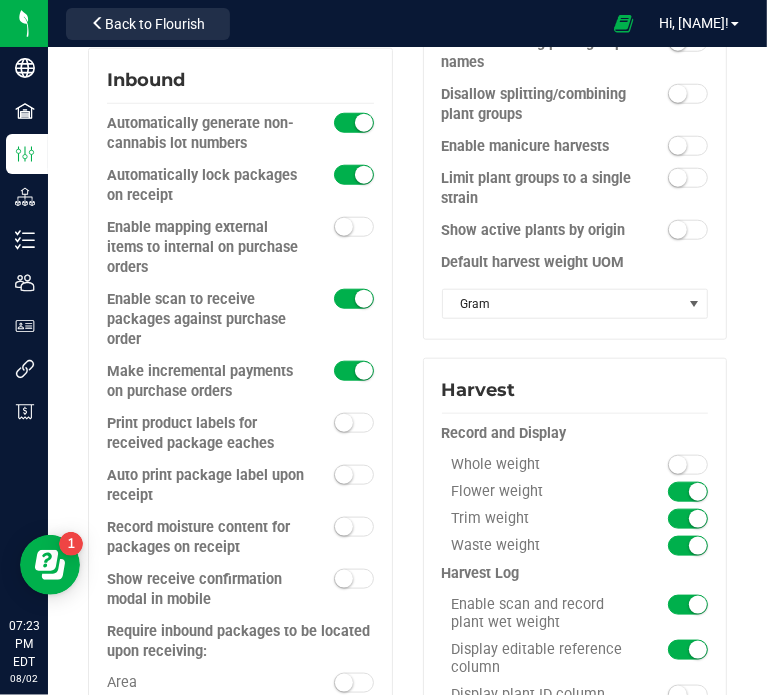 scroll, scrollTop: 1066, scrollLeft: 0, axis: vertical 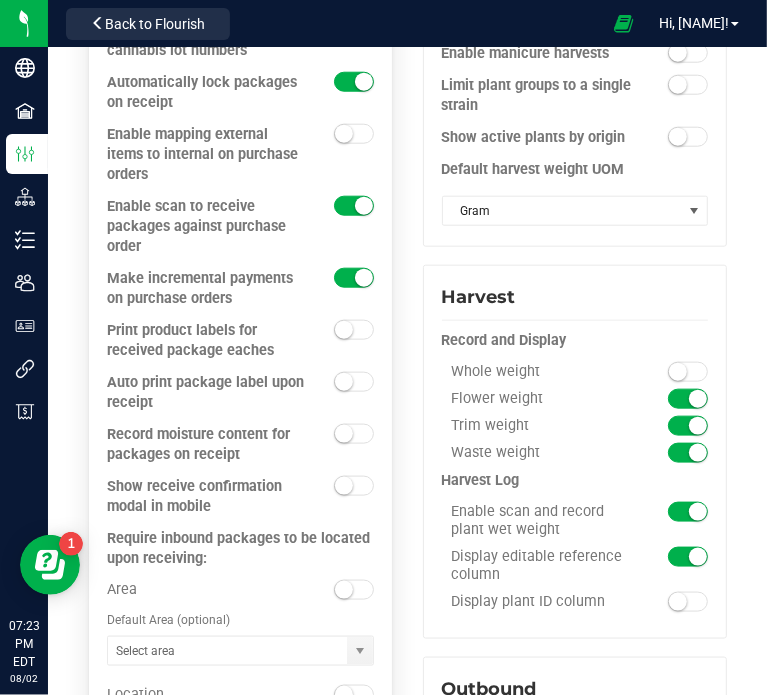 click at bounding box center (354, 330) 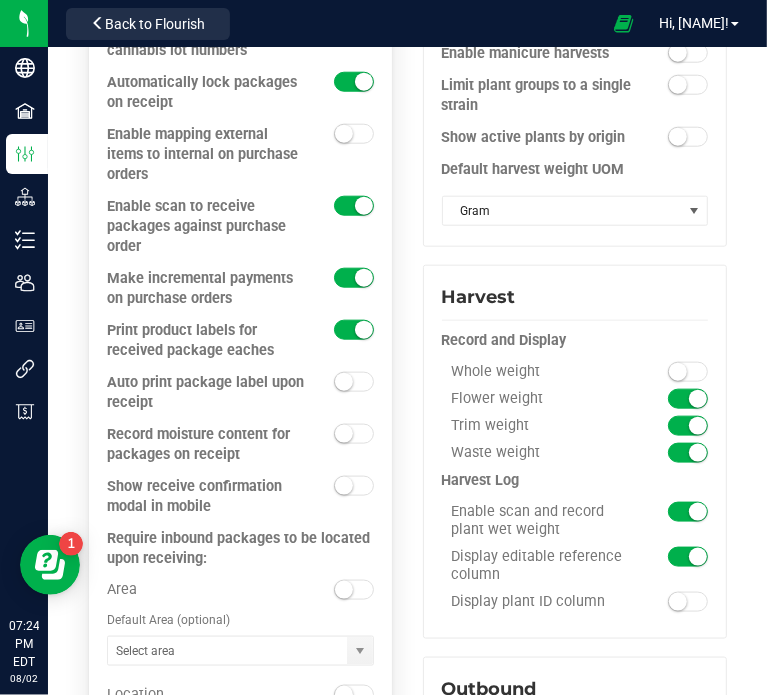 click at bounding box center (344, 486) 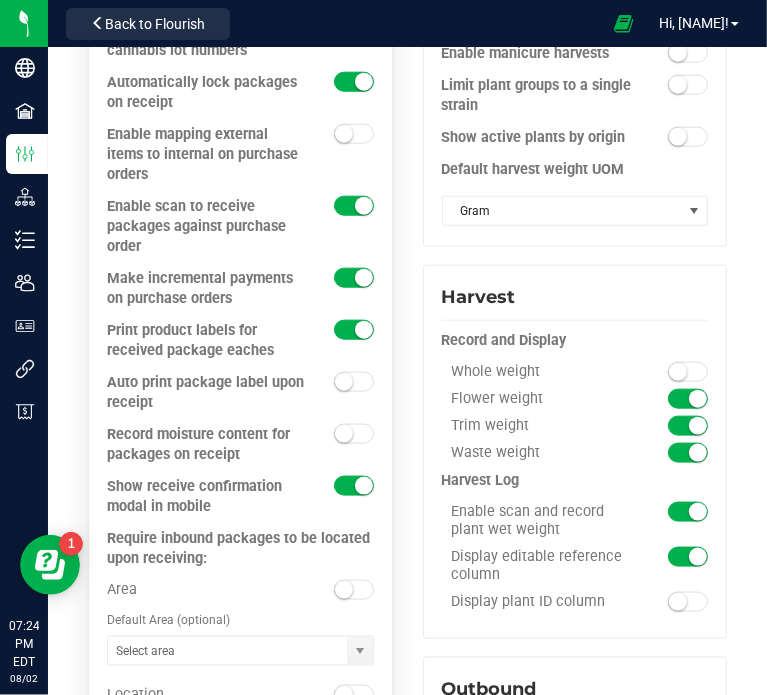 click at bounding box center [344, 434] 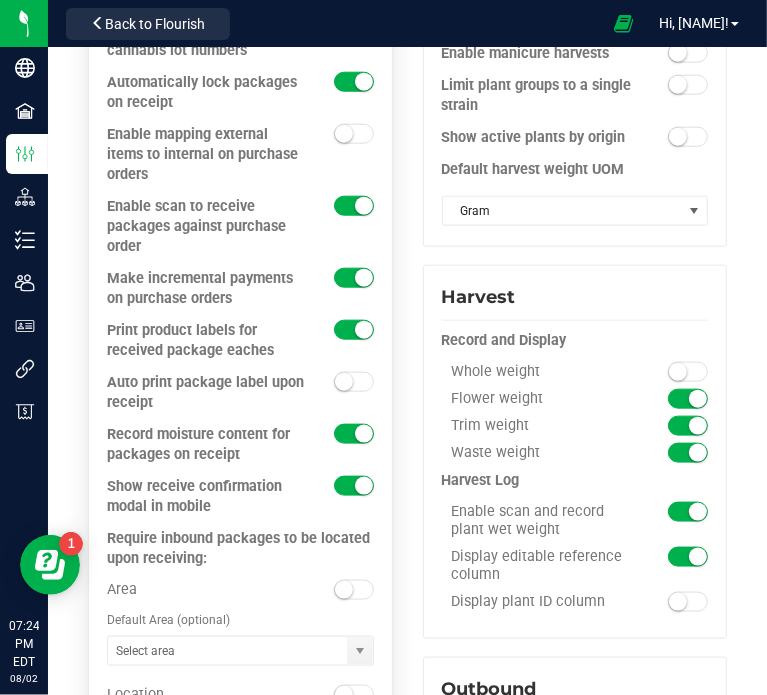 click at bounding box center [354, 434] 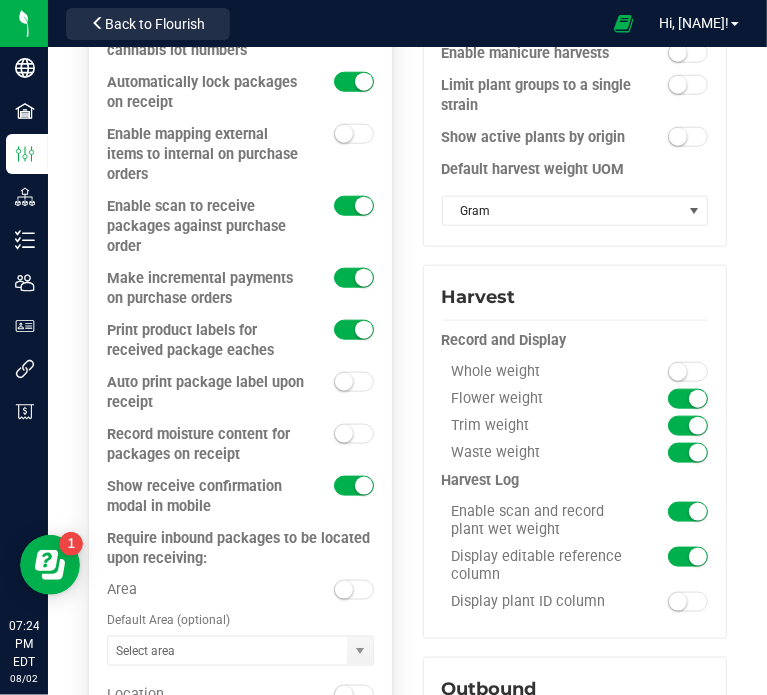 click on "Area" at bounding box center (240, 594) 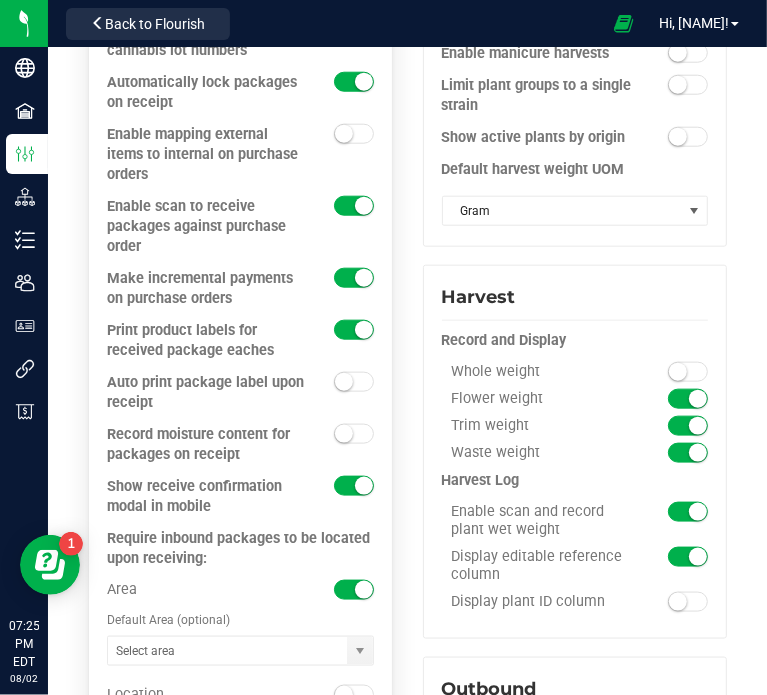 click on "Location" at bounding box center (240, 677) 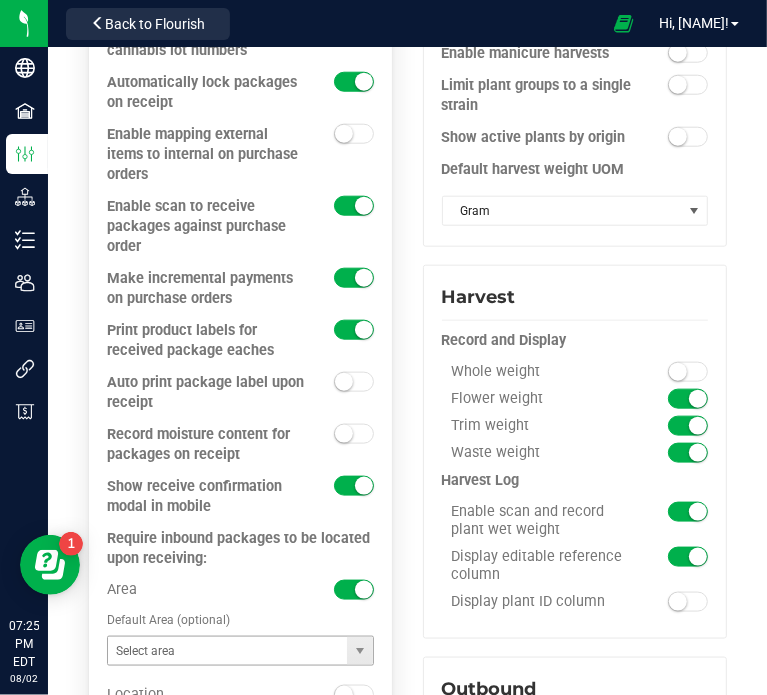 click at bounding box center (359, 651) 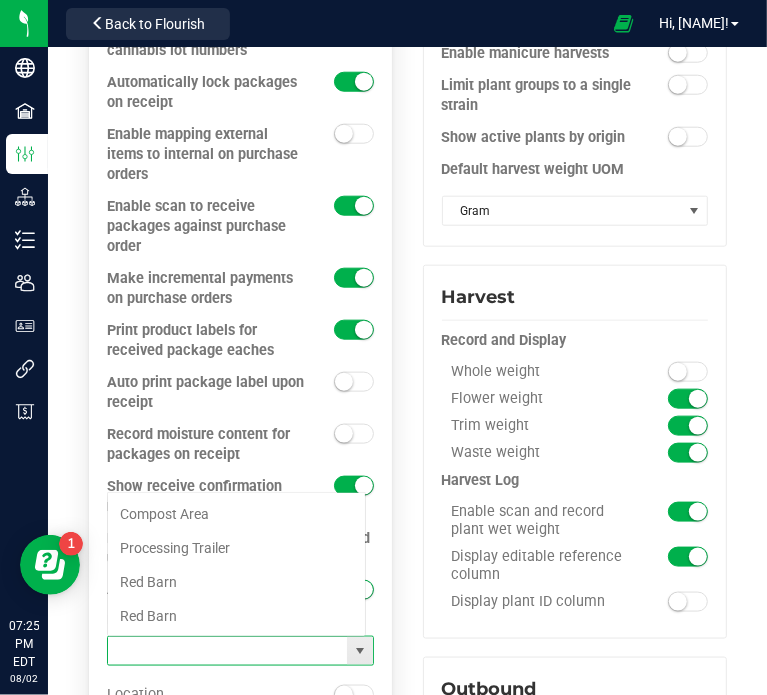 scroll, scrollTop: 99970, scrollLeft: 99740, axis: both 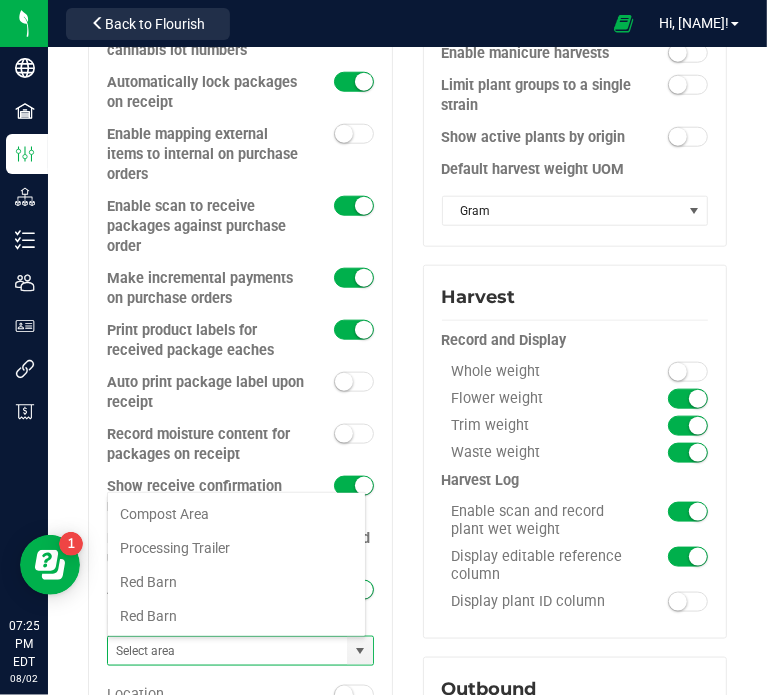 click on "The Eclectic Farmstead
Configure The Eclectic Farmstead
Update
Compliance (view only)
Enforce purchase limits
Create clones parent tag required
Destroy clones reason required
N/A" at bounding box center [407, 1190] 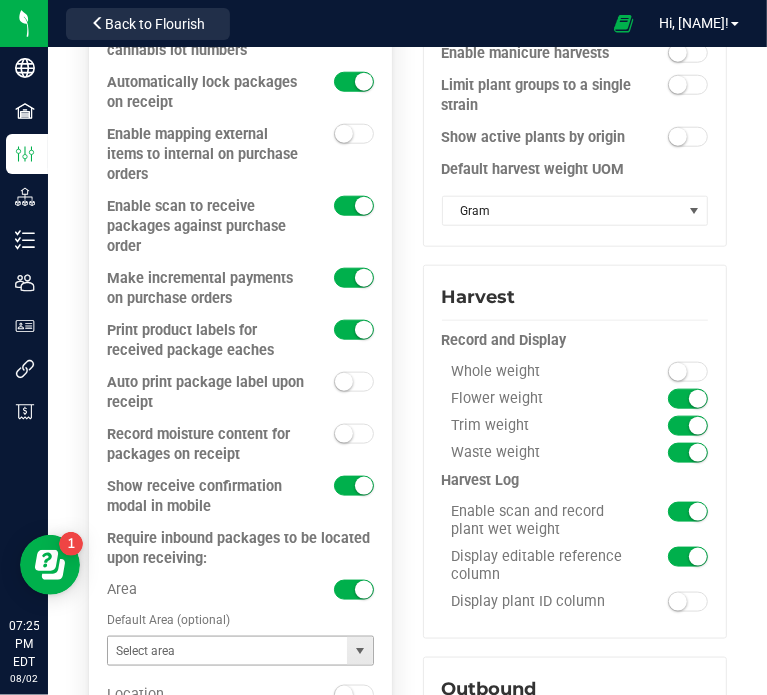 click at bounding box center [360, 651] 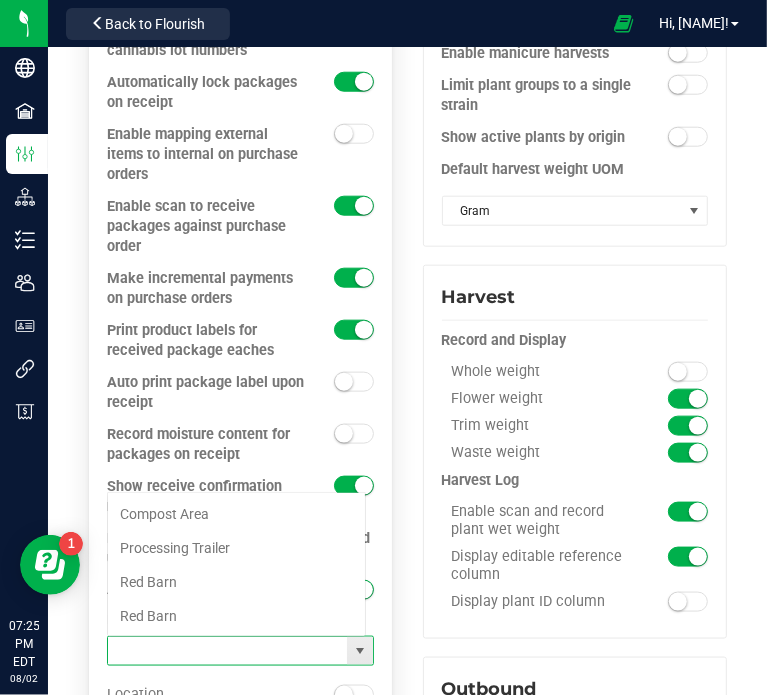 scroll, scrollTop: 99970, scrollLeft: 99740, axis: both 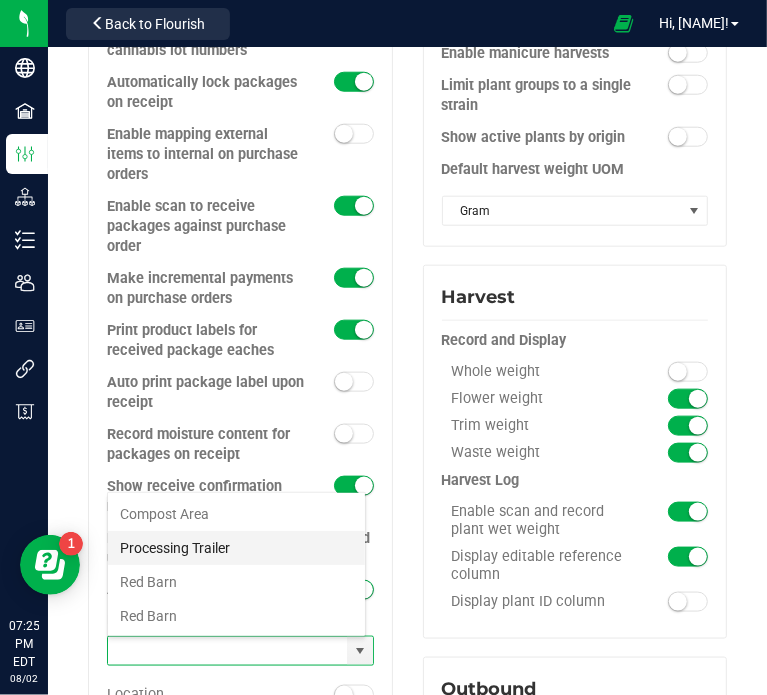 click on "Processing Trailer" at bounding box center [236, 548] 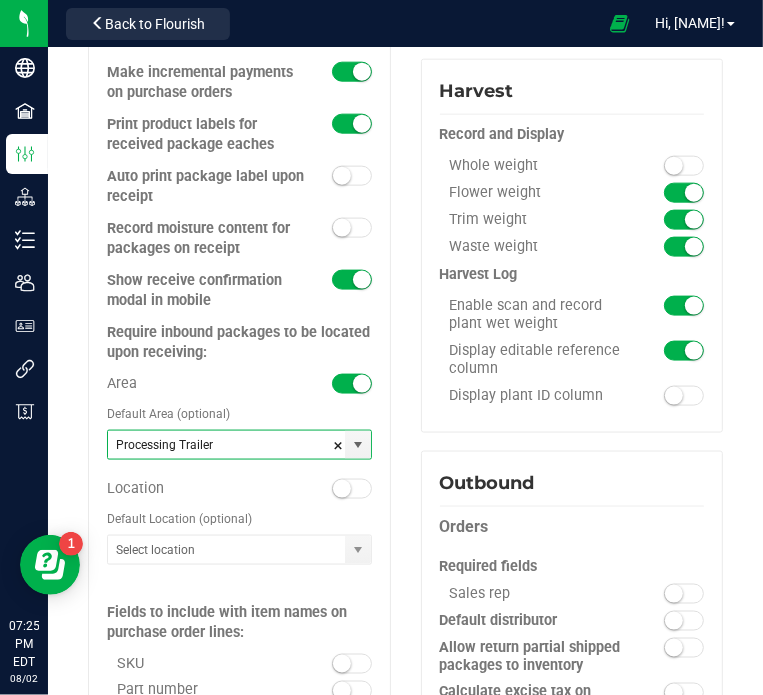 scroll, scrollTop: 1283, scrollLeft: 0, axis: vertical 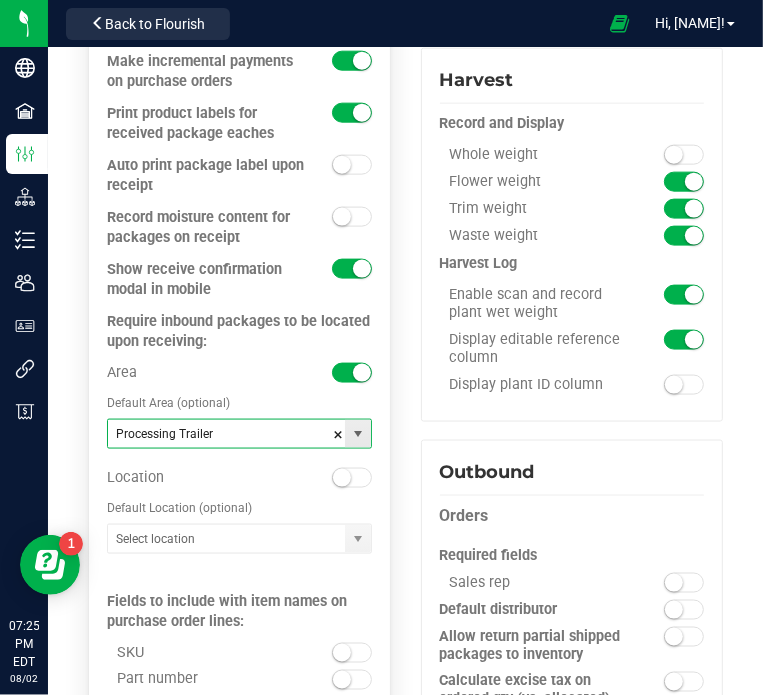 click at bounding box center [357, 434] 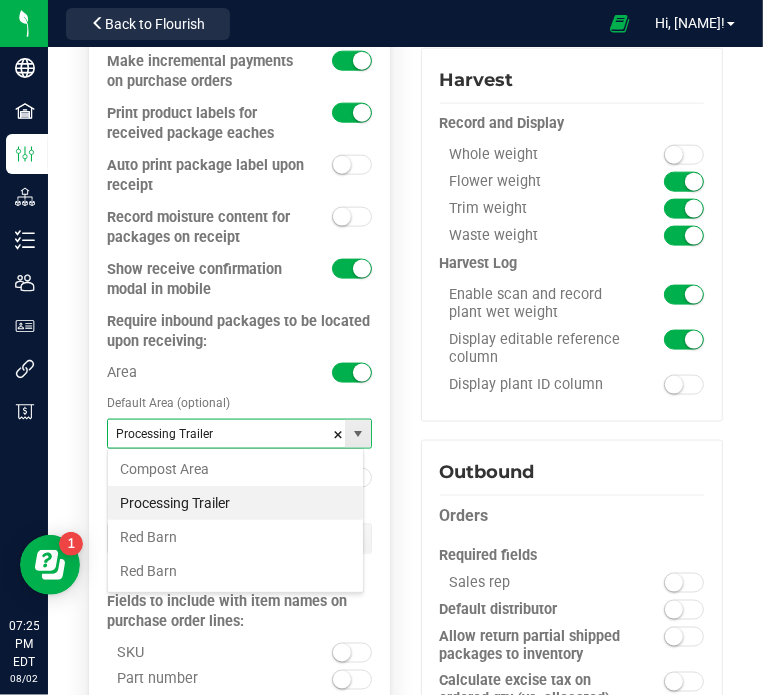 scroll, scrollTop: 99970, scrollLeft: 99742, axis: both 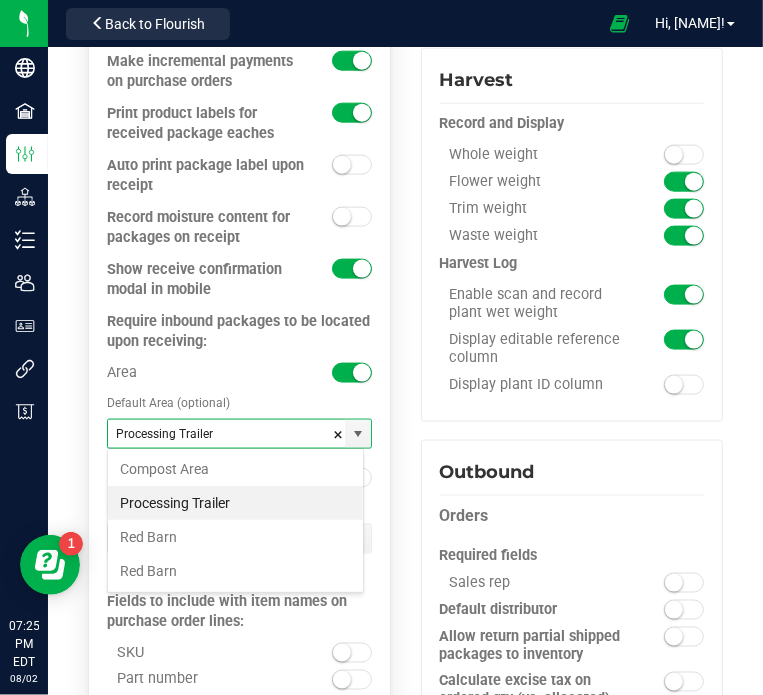 click on "SKU" at bounding box center [206, 653] 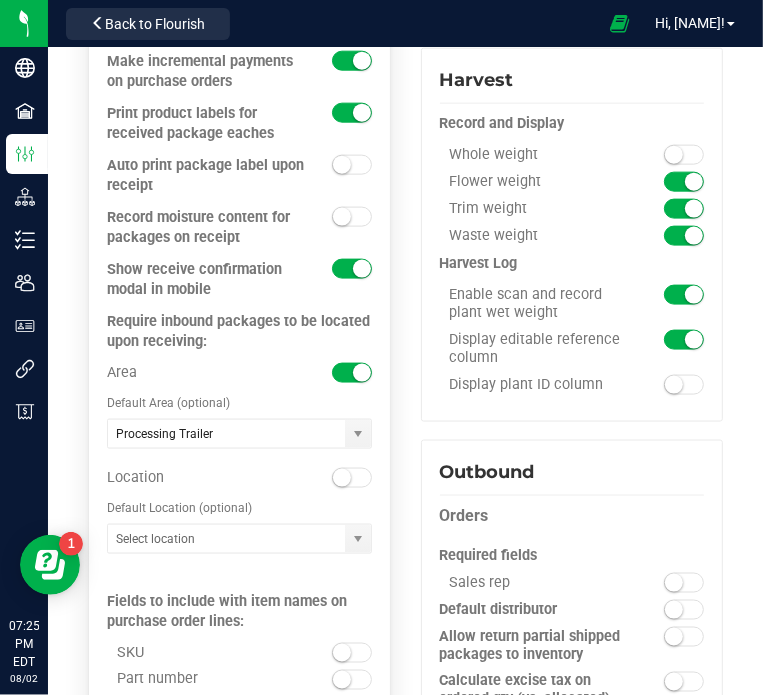 click on "Fields to include with item names on purchase order lines:" at bounding box center [239, 603] 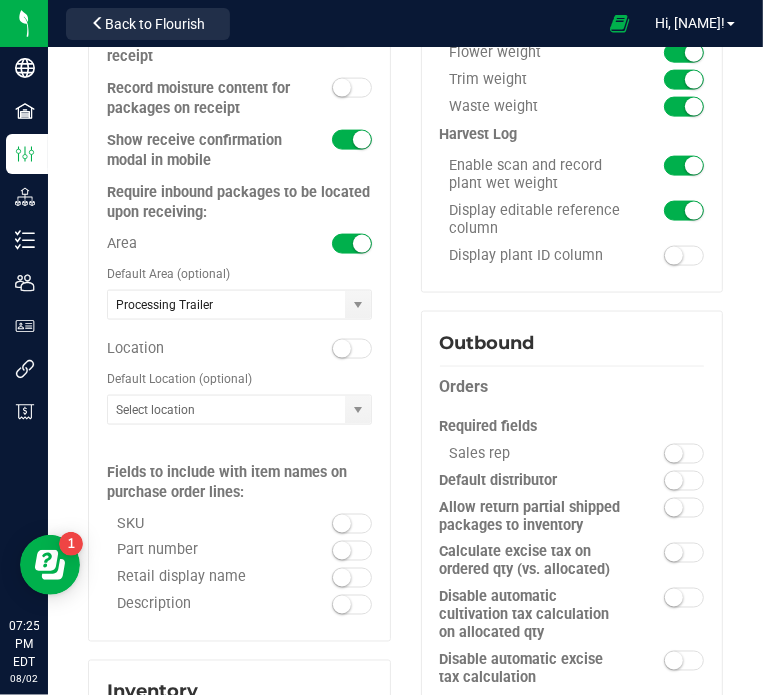 scroll, scrollTop: 1460, scrollLeft: 0, axis: vertical 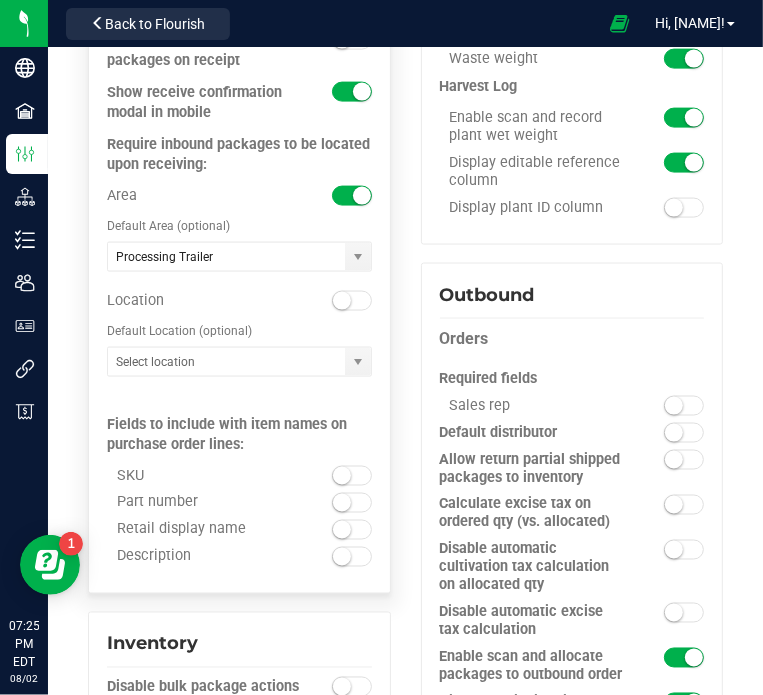 click at bounding box center [342, 476] 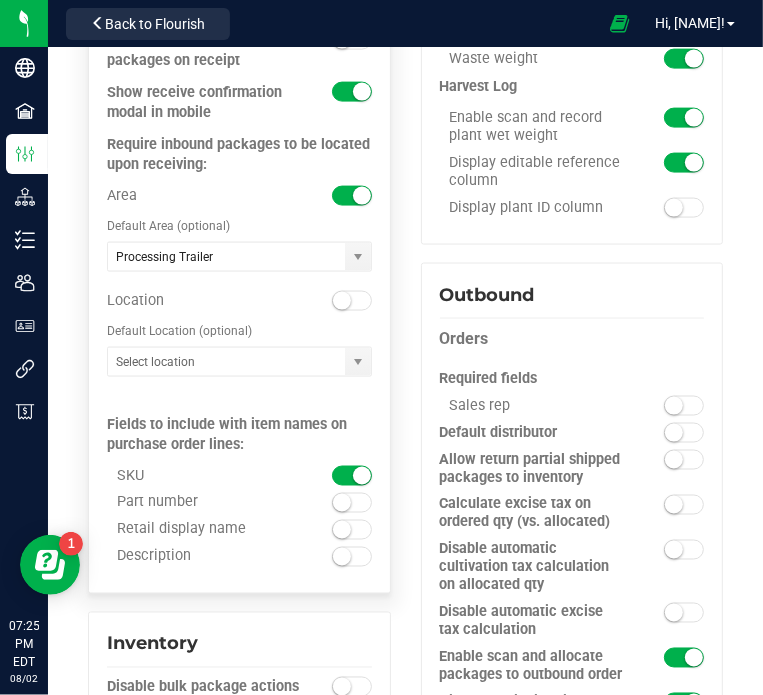 click at bounding box center [352, 503] 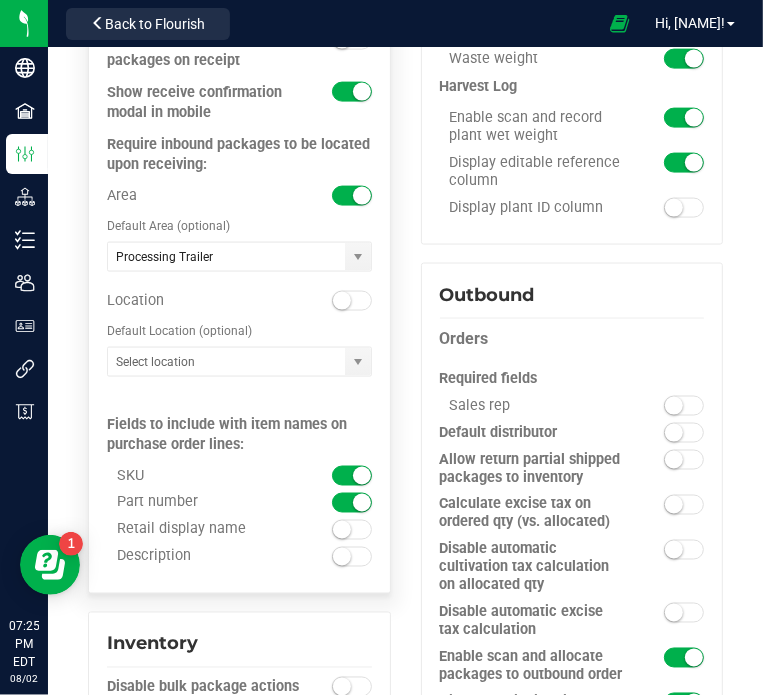 click at bounding box center (352, 530) 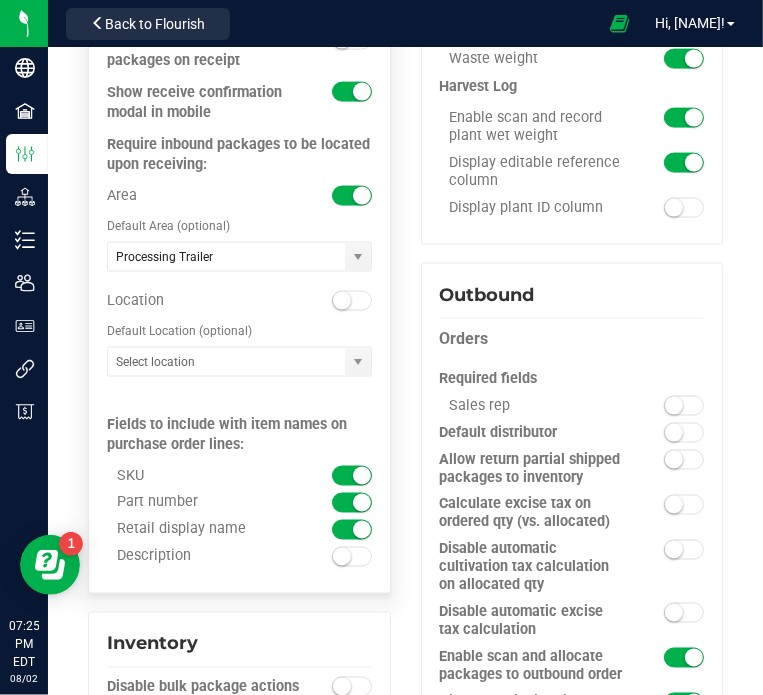 click at bounding box center (352, 557) 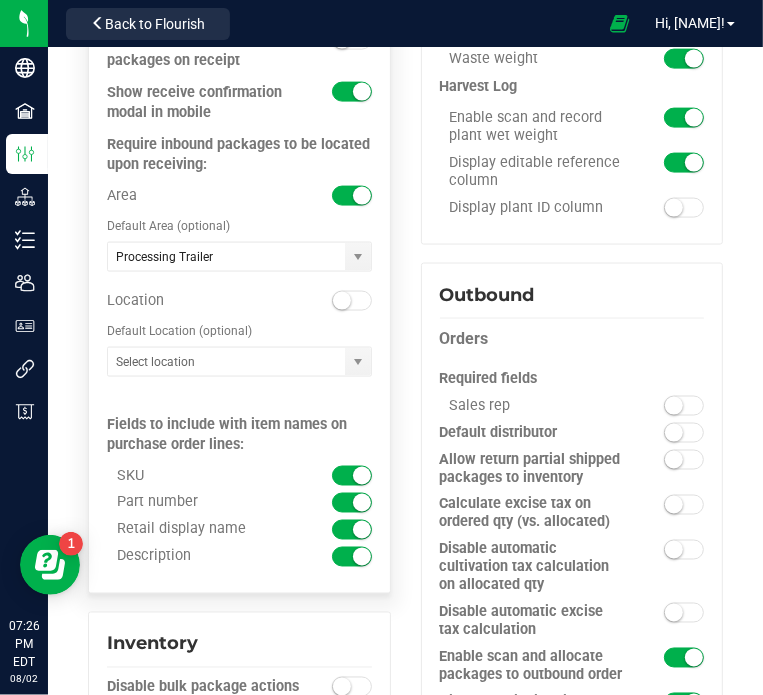 click at bounding box center [352, 301] 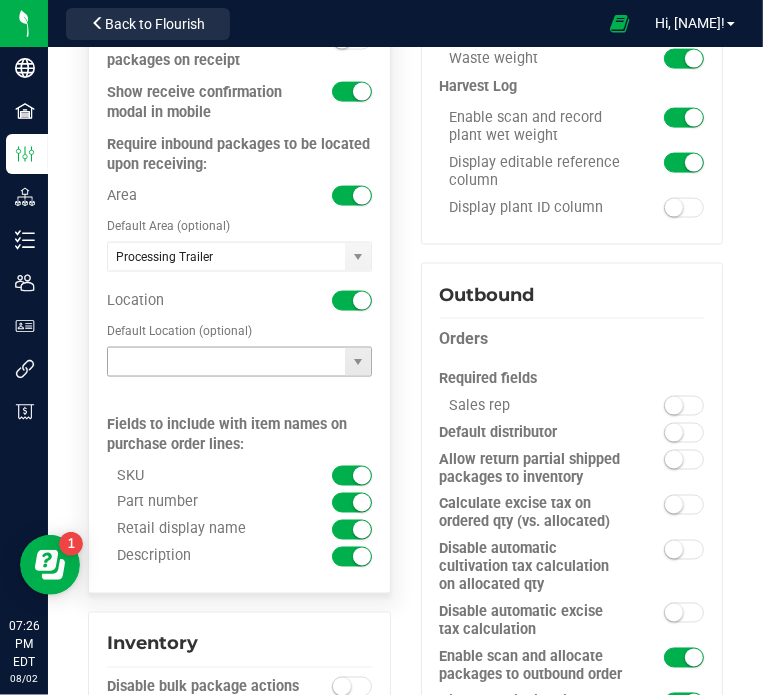 click at bounding box center [227, 362] 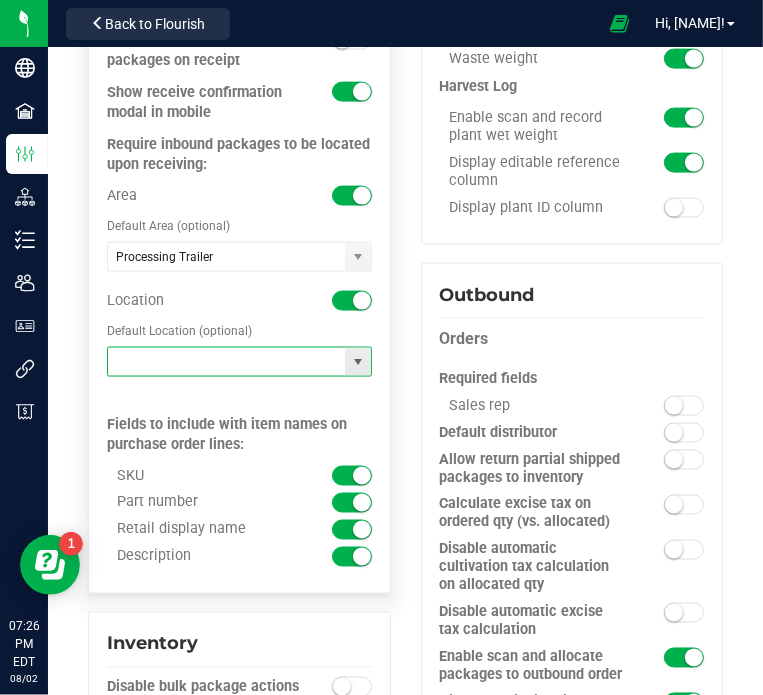 click at bounding box center (358, 362) 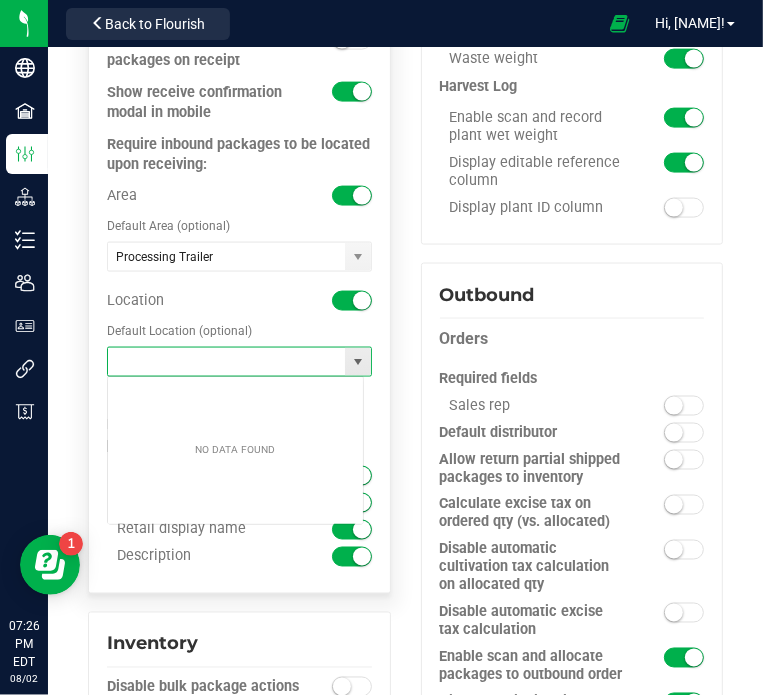 scroll, scrollTop: 99970, scrollLeft: 99742, axis: both 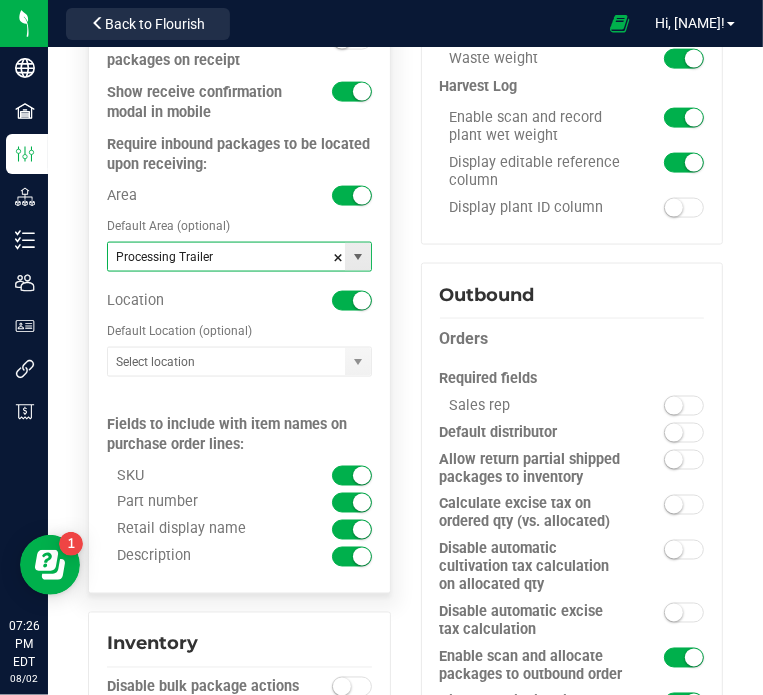 click on "Processing Trailer" at bounding box center (227, 257) 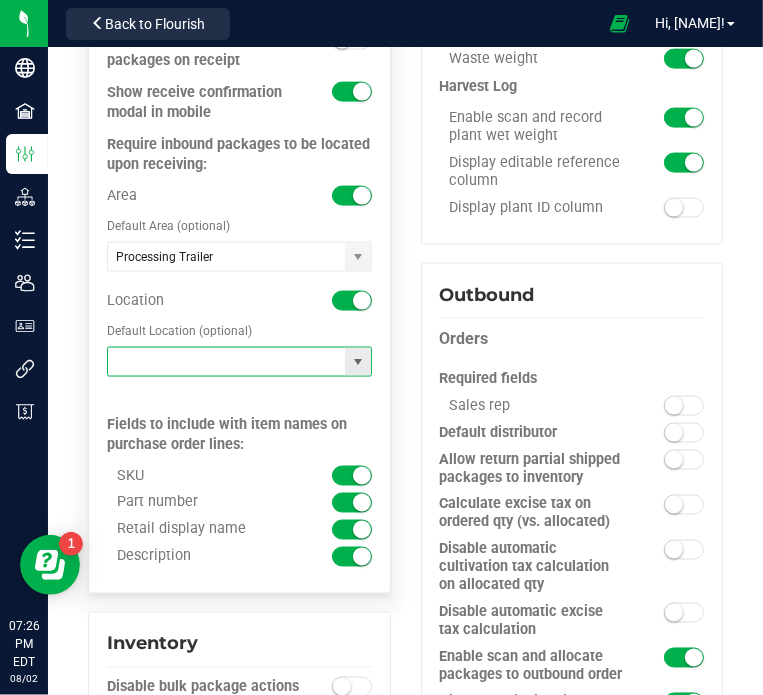 click at bounding box center [227, 362] 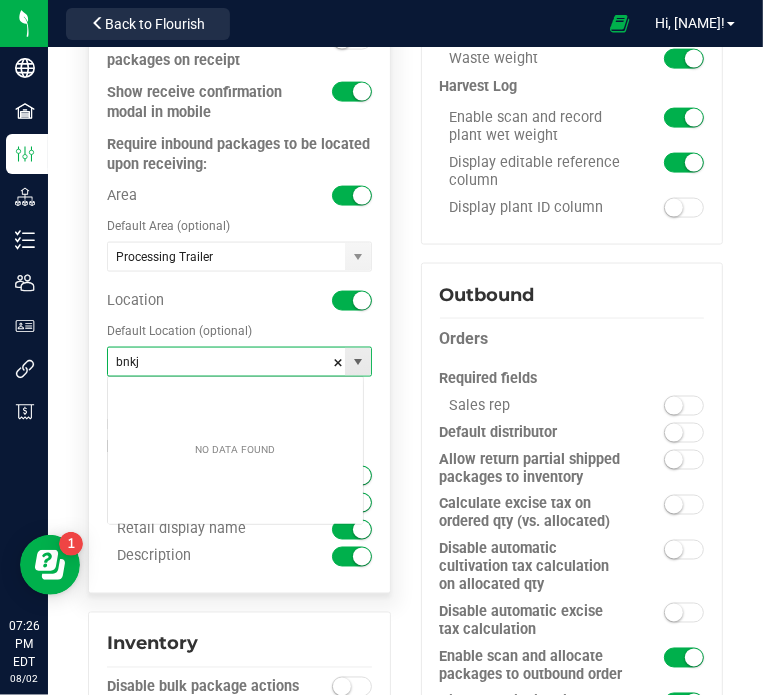scroll, scrollTop: 99970, scrollLeft: 99742, axis: both 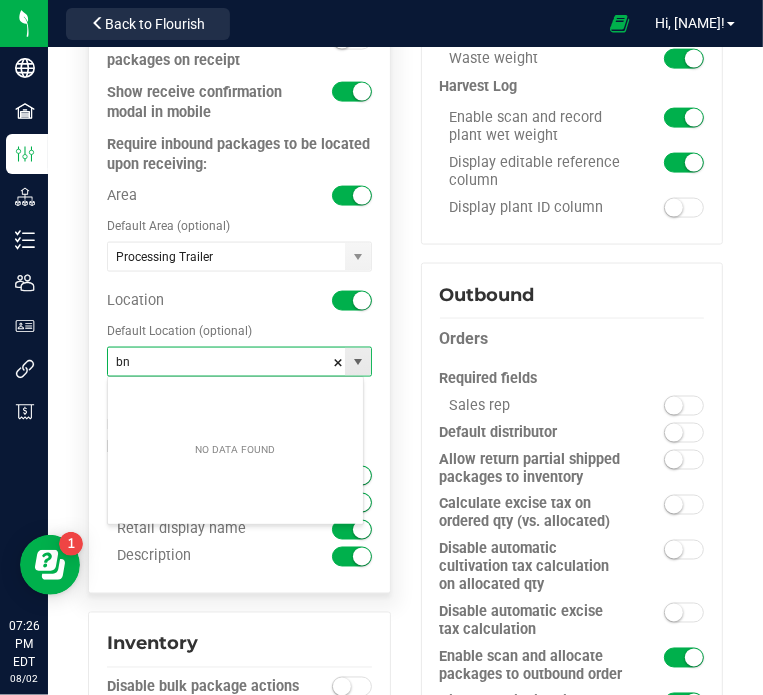 type on "b" 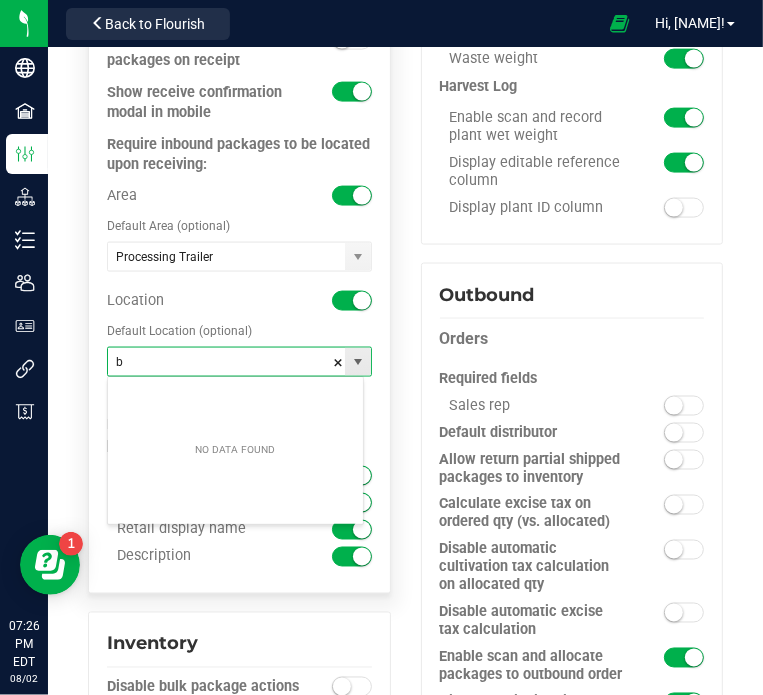 type 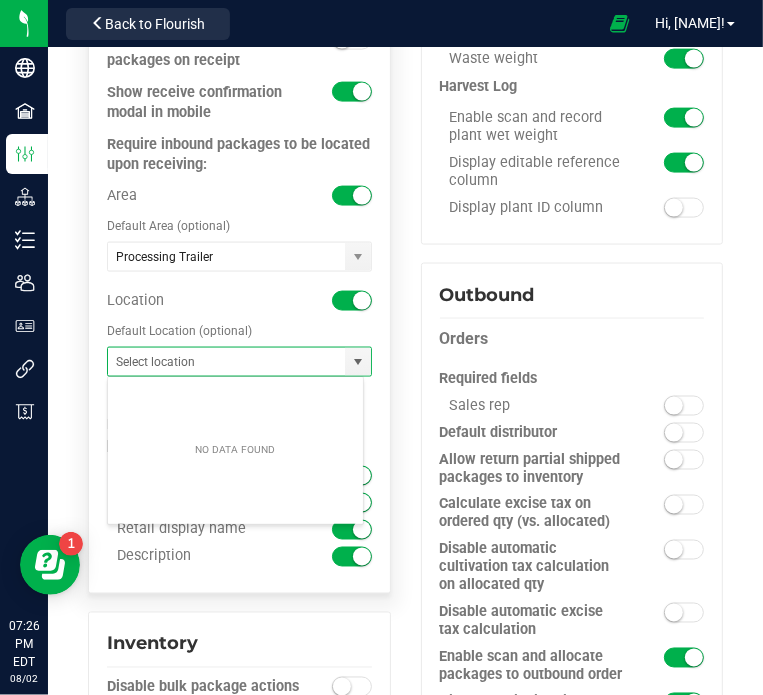 click at bounding box center (362, 196) 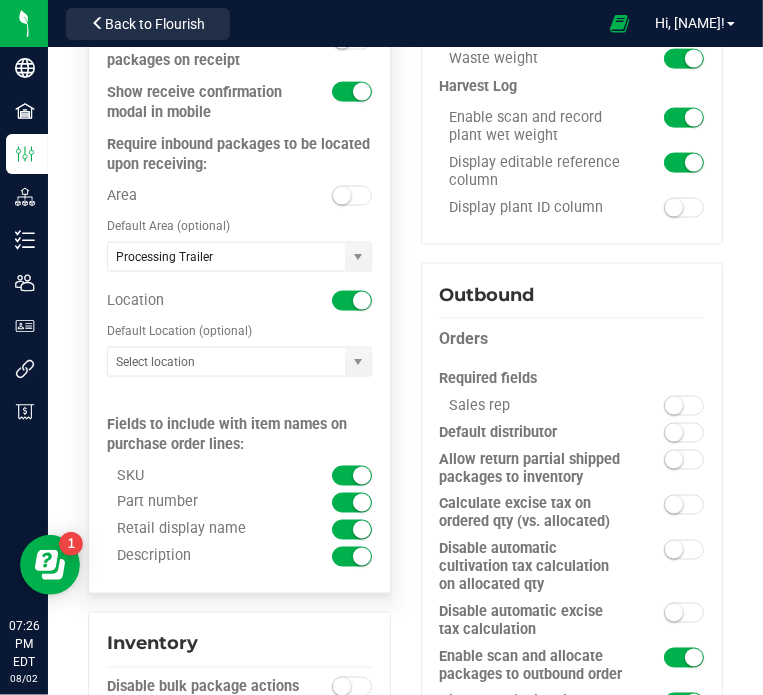 click at bounding box center (352, 301) 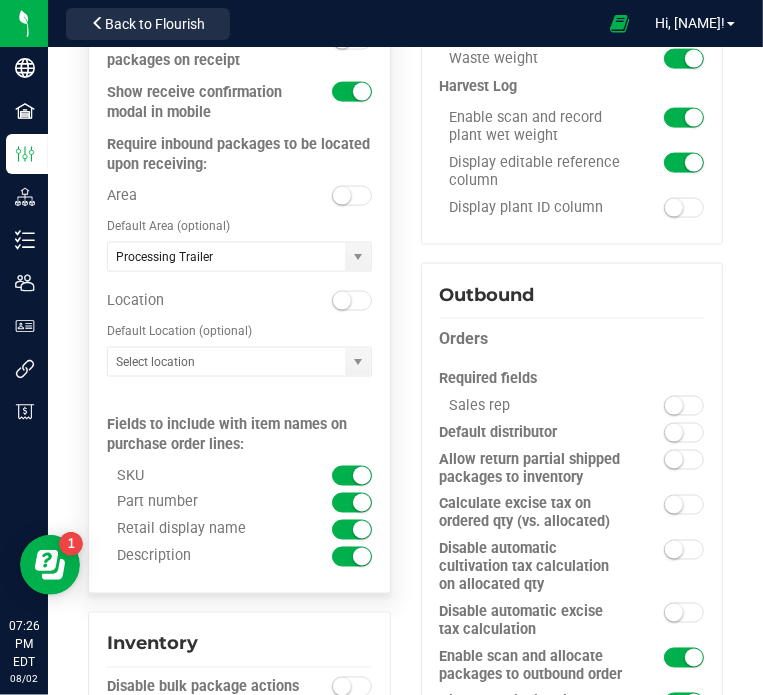click at bounding box center [342, 196] 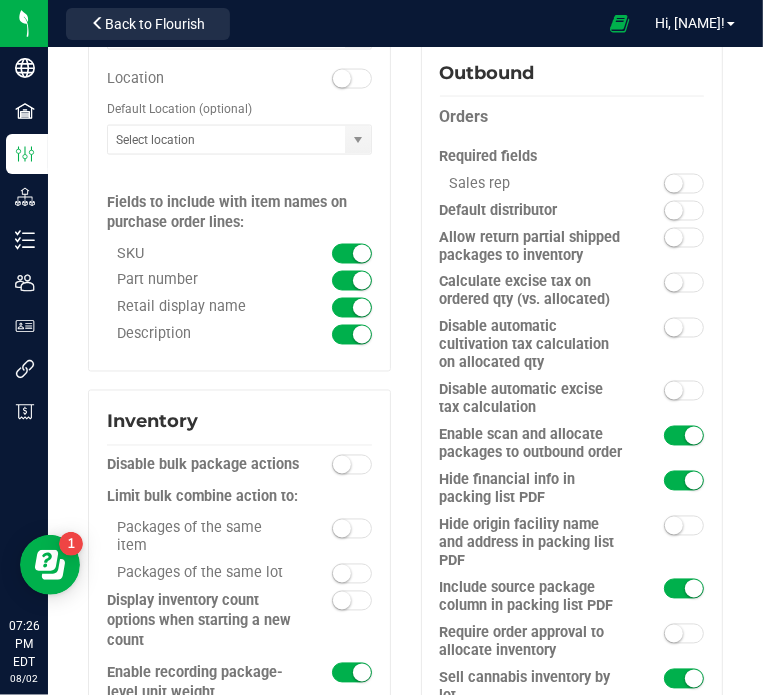 scroll, scrollTop: 1770, scrollLeft: 0, axis: vertical 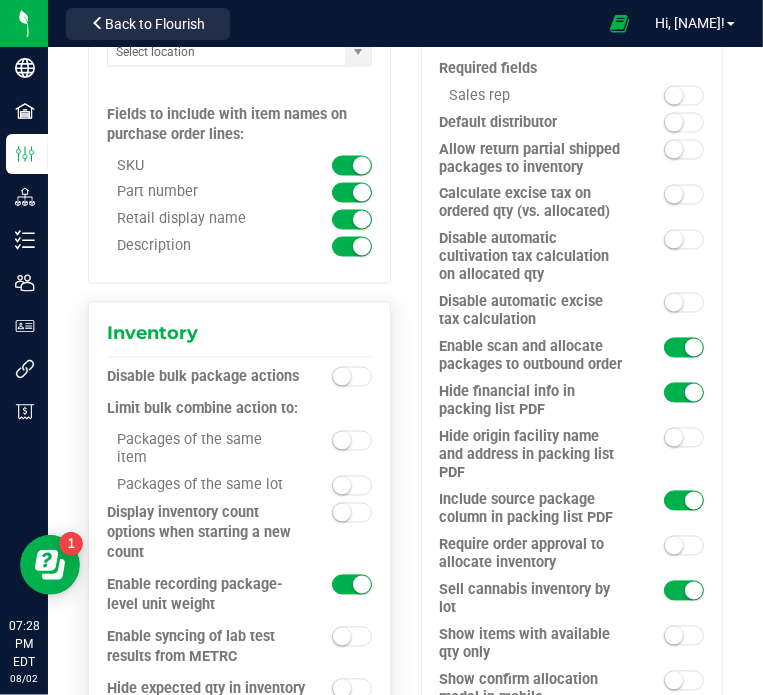 click at bounding box center [342, 377] 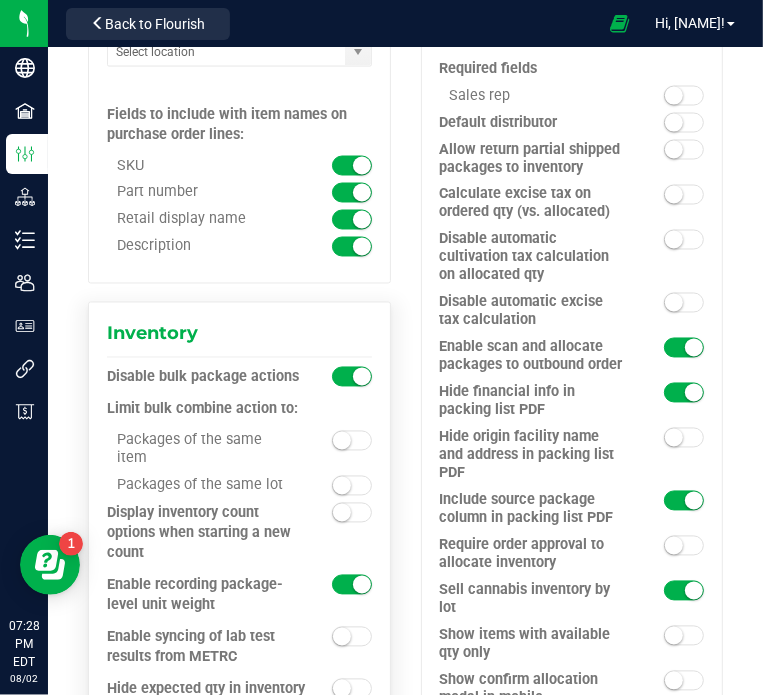 click at bounding box center [362, 377] 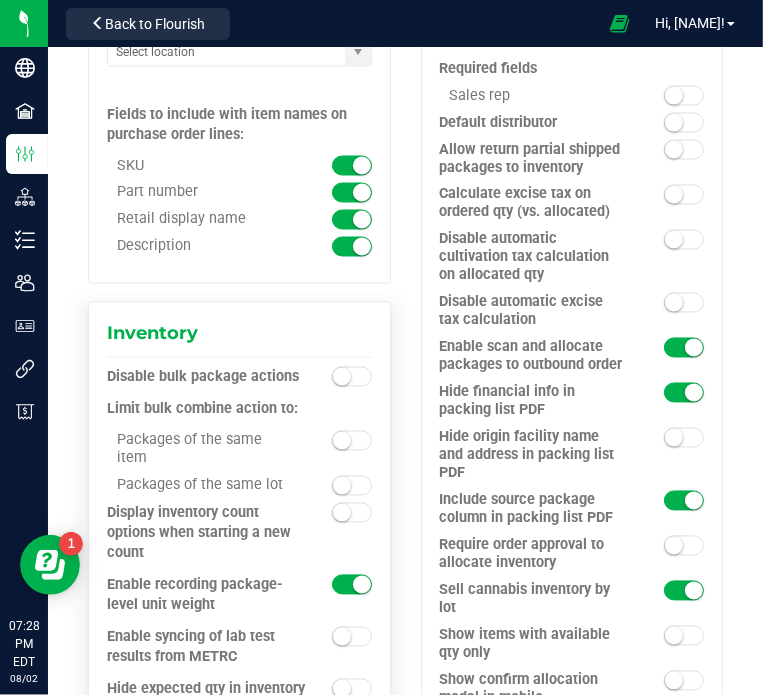 click at bounding box center [352, 441] 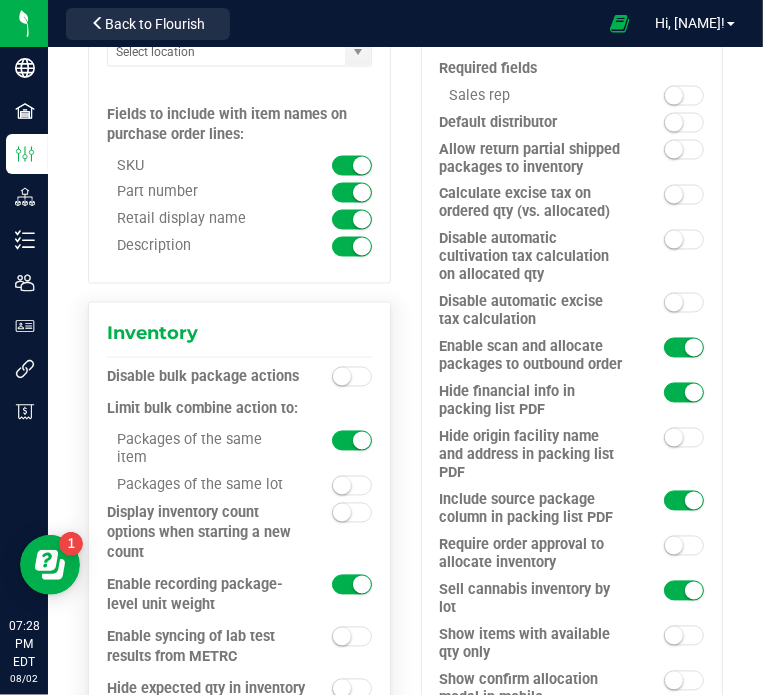 click at bounding box center (352, 486) 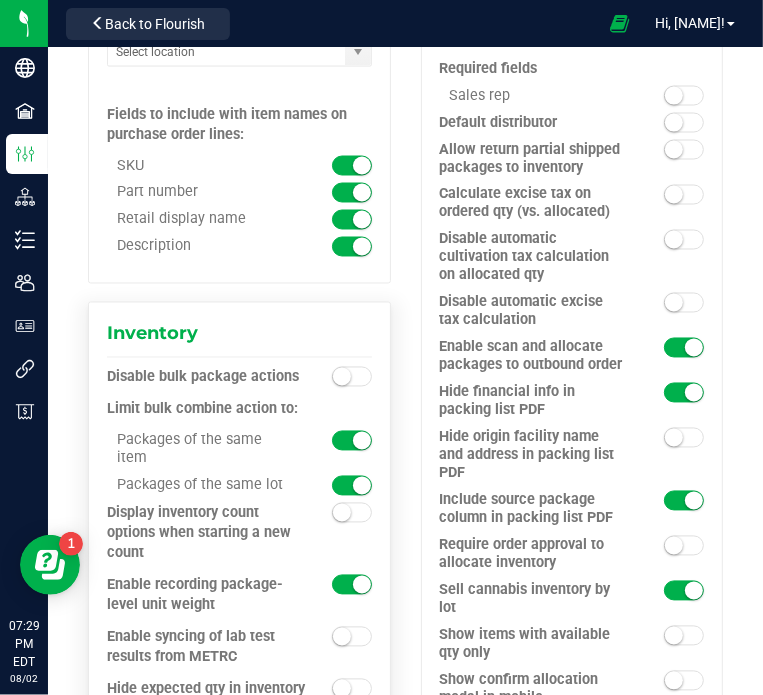 click at bounding box center [342, 513] 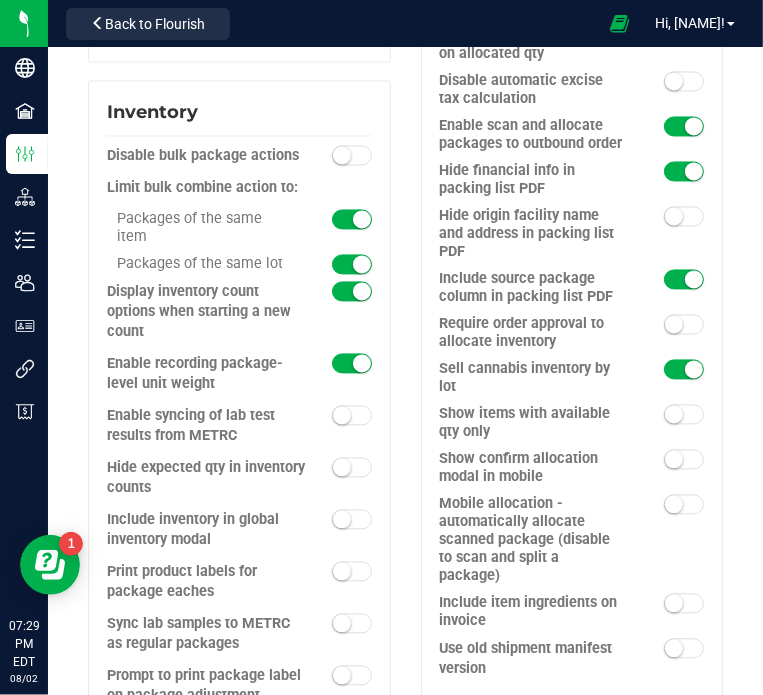 scroll, scrollTop: 2010, scrollLeft: 0, axis: vertical 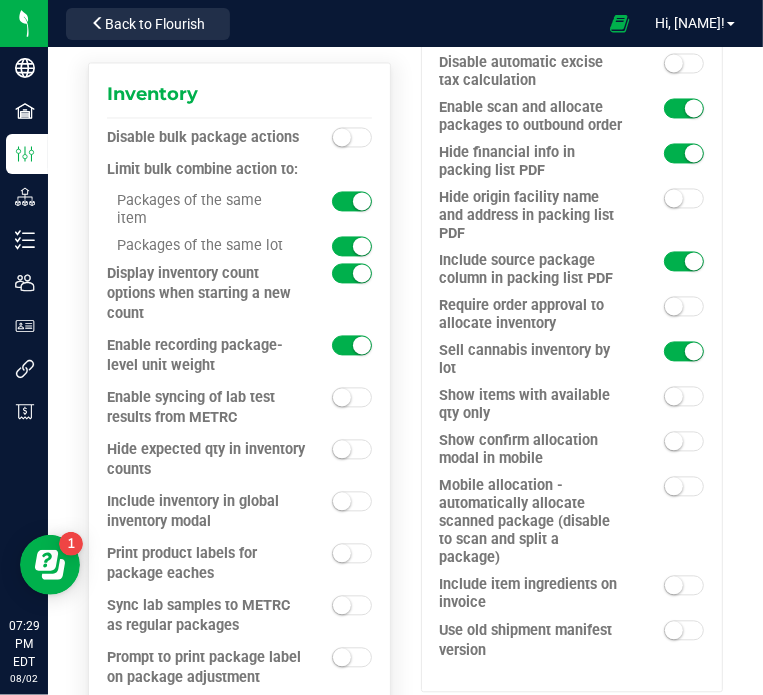 click at bounding box center (342, 397) 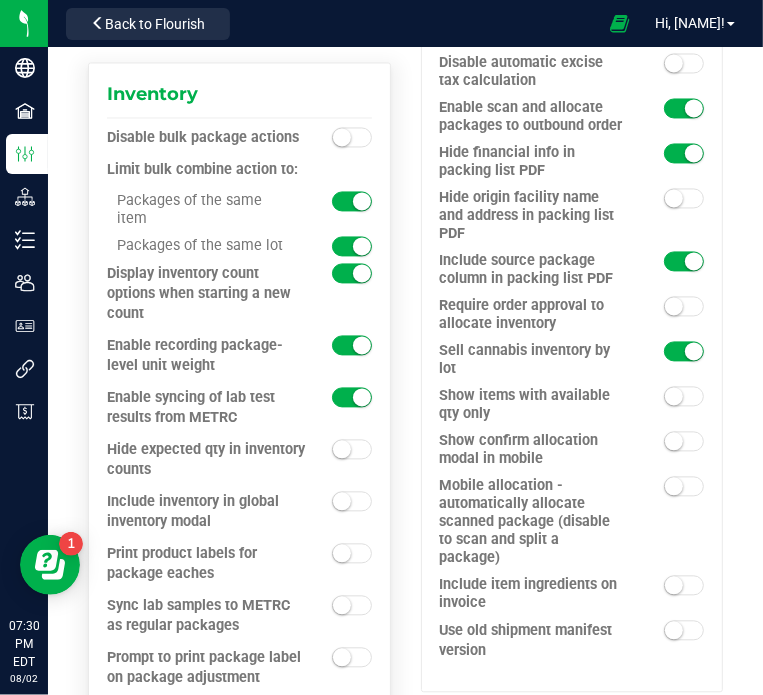 click at bounding box center [342, 501] 